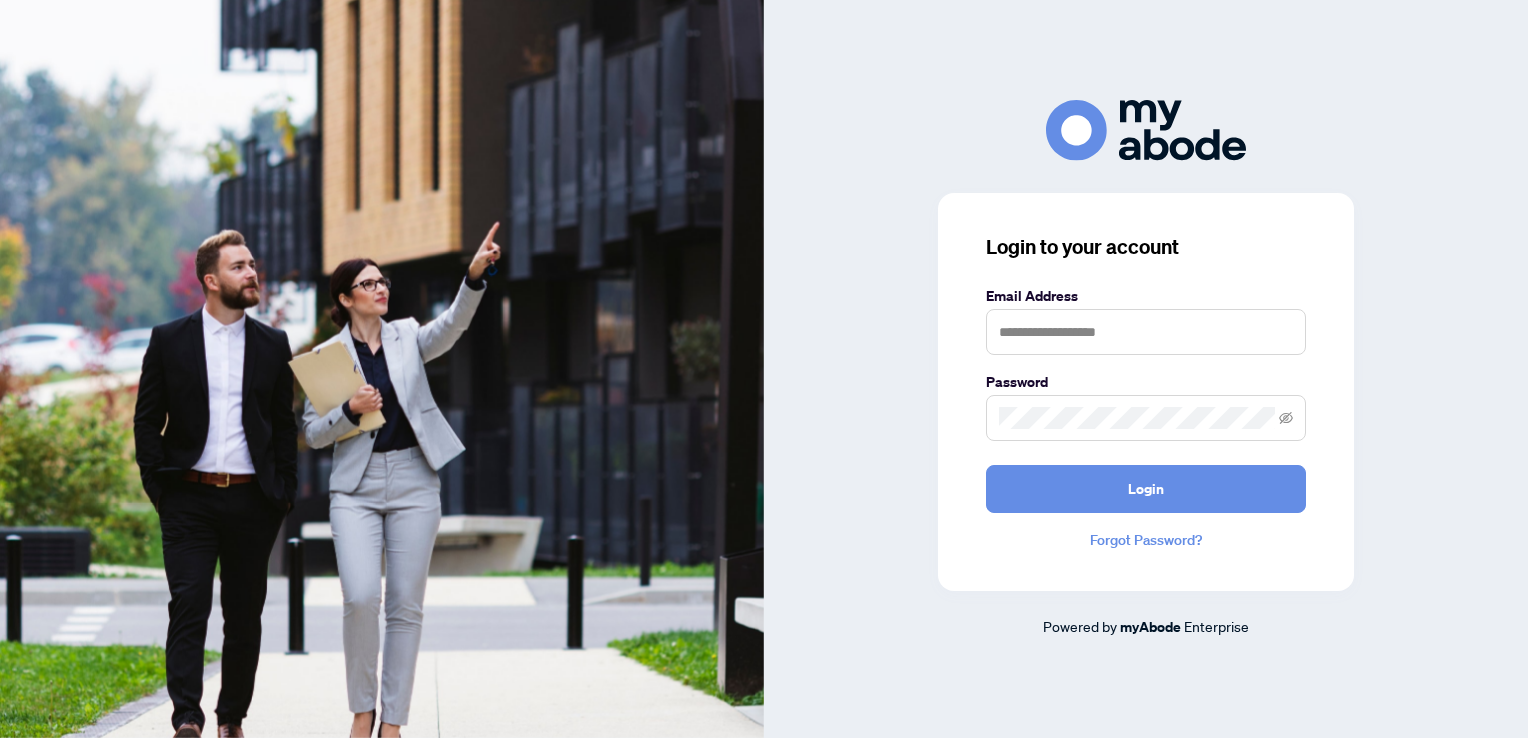 scroll, scrollTop: 0, scrollLeft: 0, axis: both 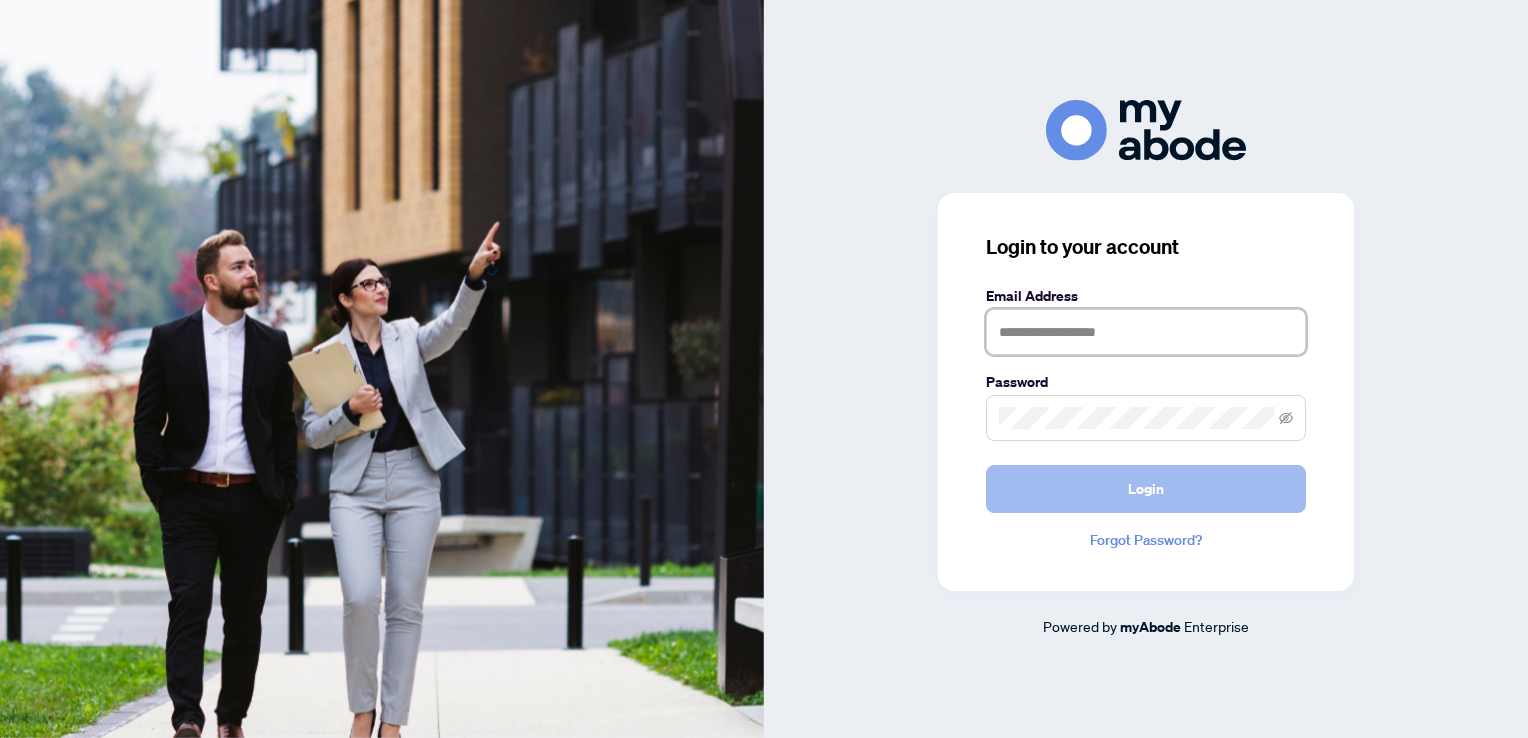 type on "**********" 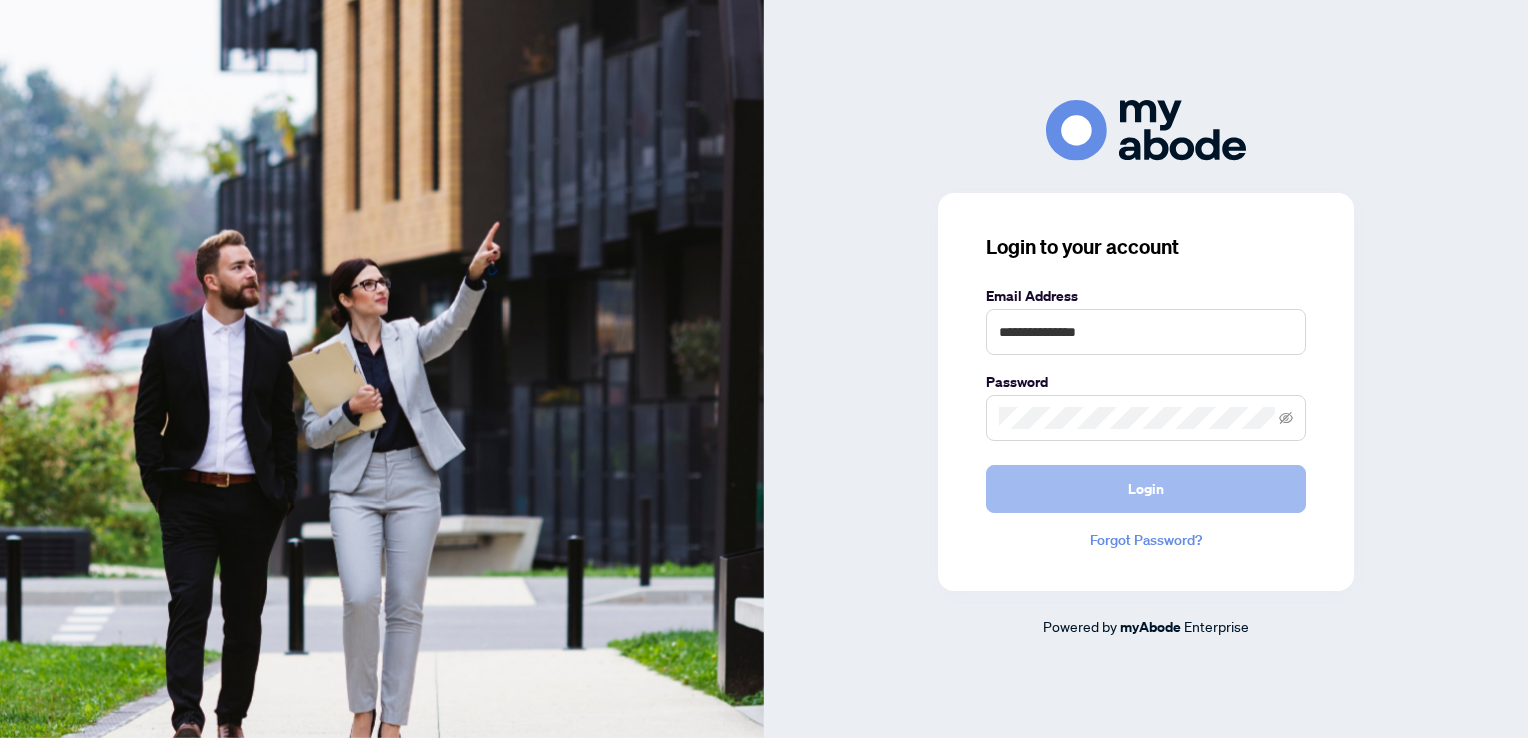 click on "Login" at bounding box center (1146, 489) 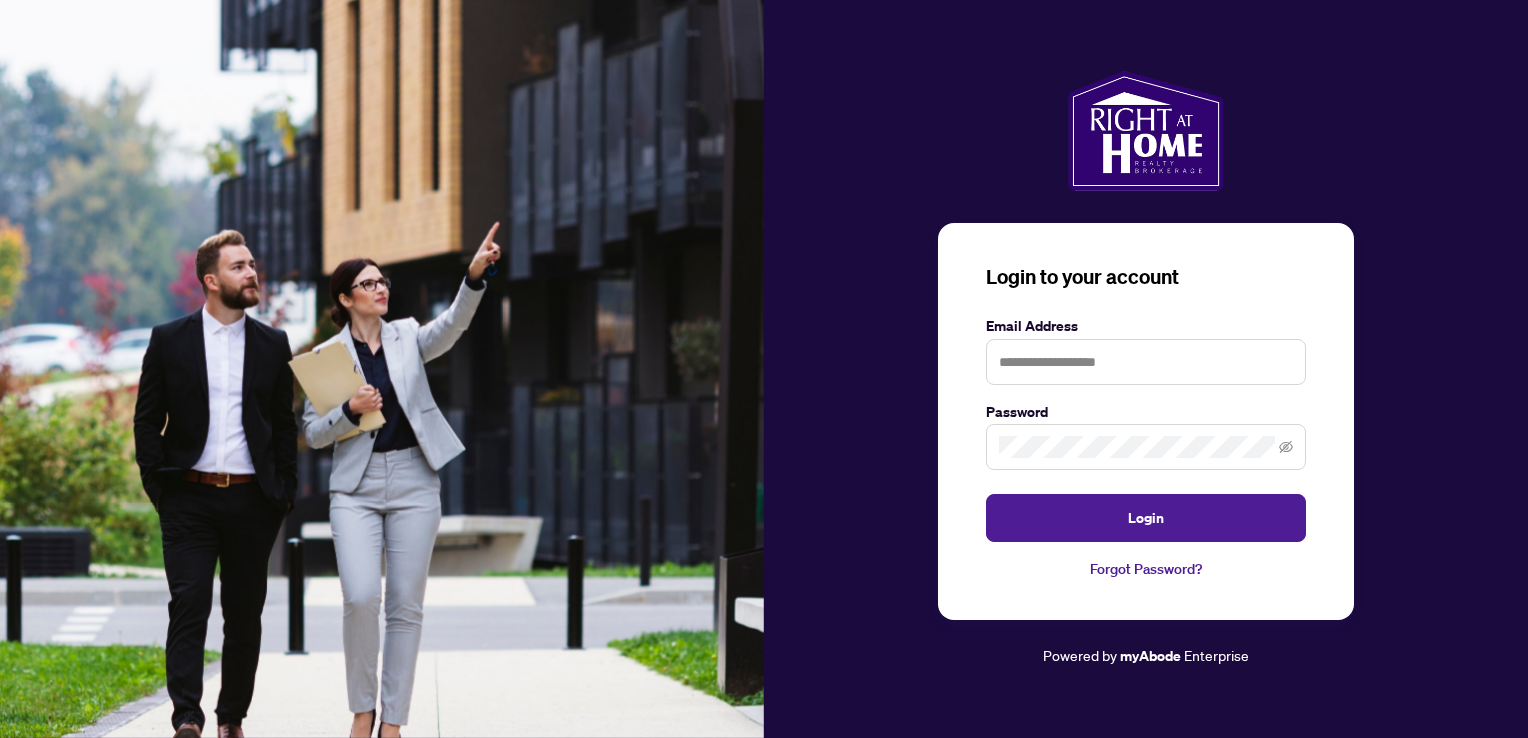 scroll, scrollTop: 0, scrollLeft: 0, axis: both 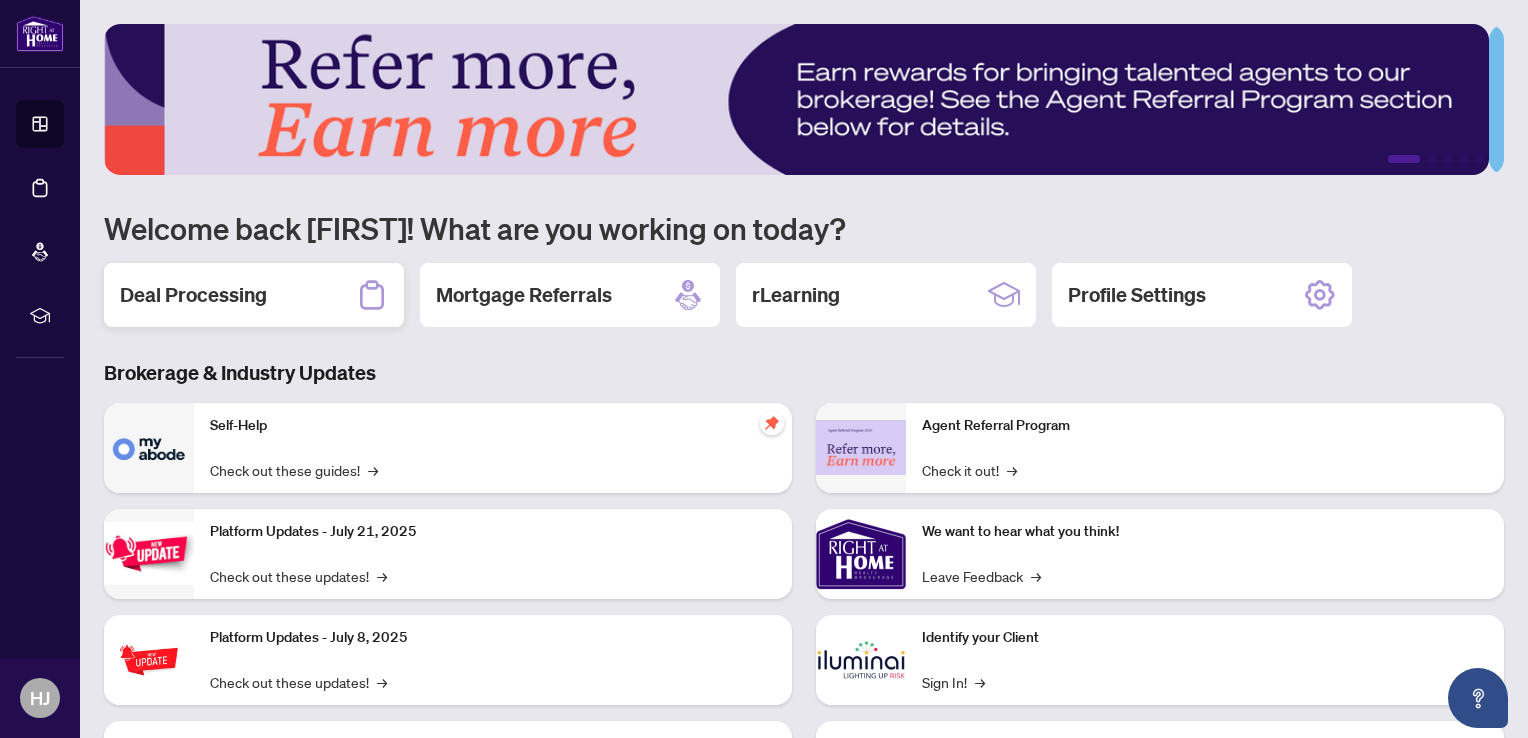 click on "Deal Processing" at bounding box center [193, 295] 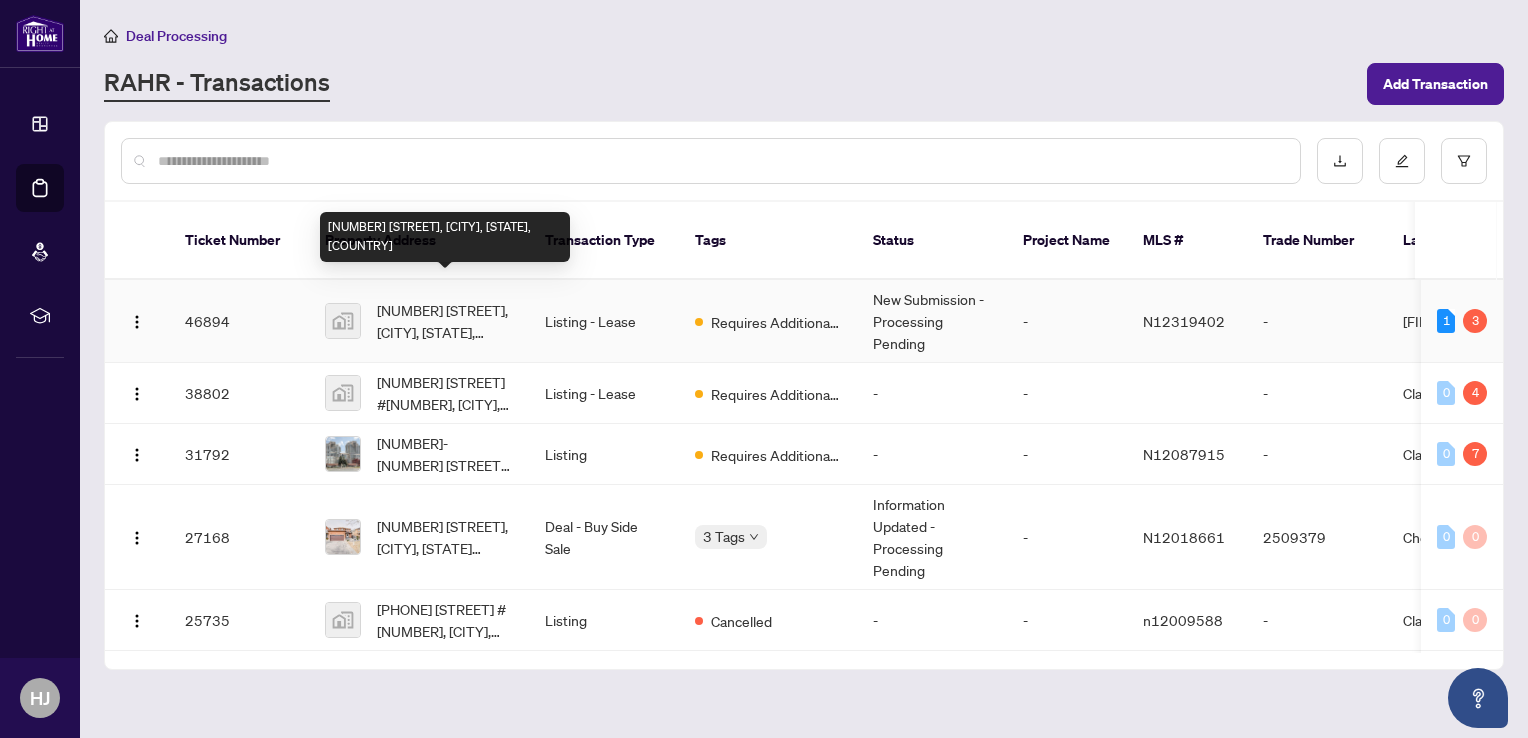 click on "2302-7890 Bathurst St, Vaughan, ON, Canada" at bounding box center (445, 321) 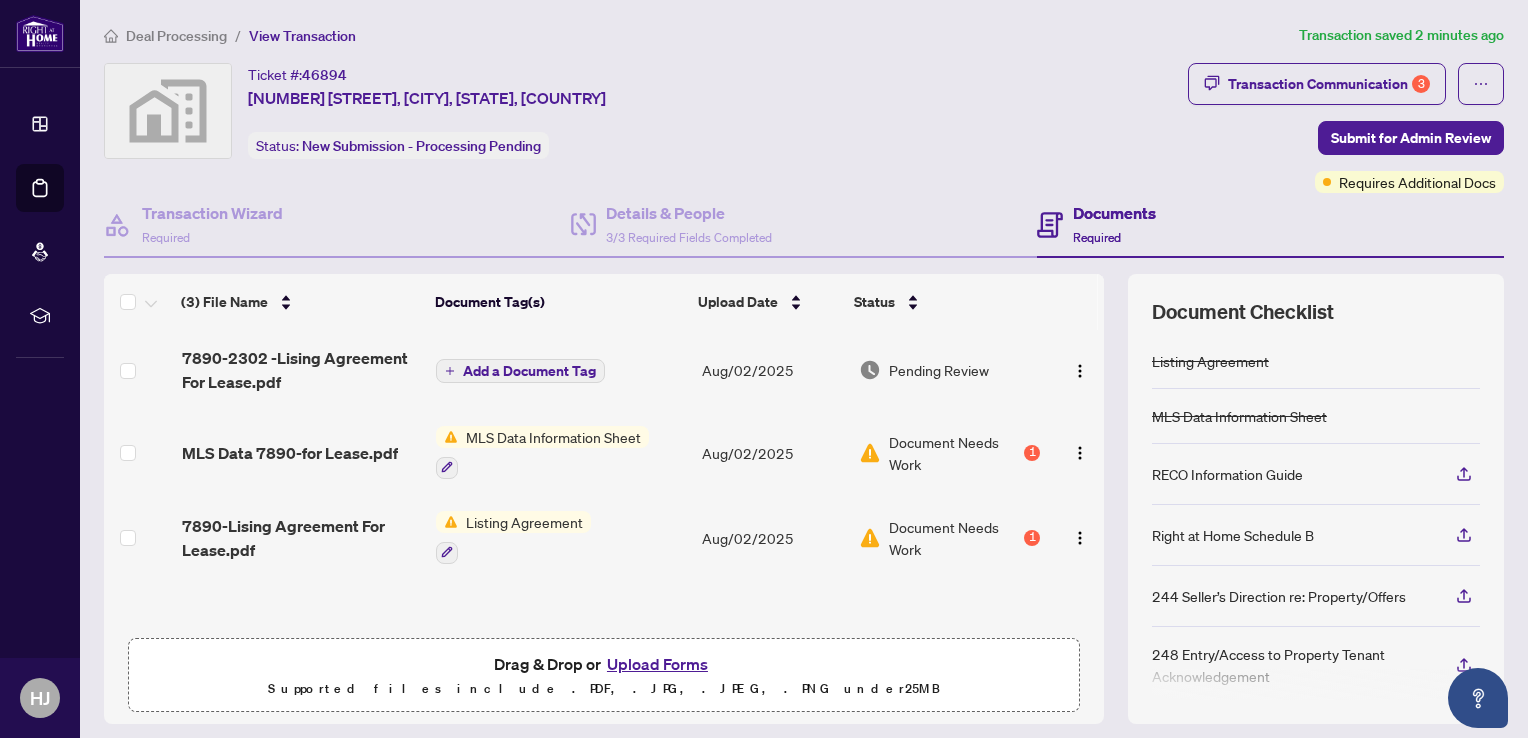 scroll, scrollTop: 0, scrollLeft: 0, axis: both 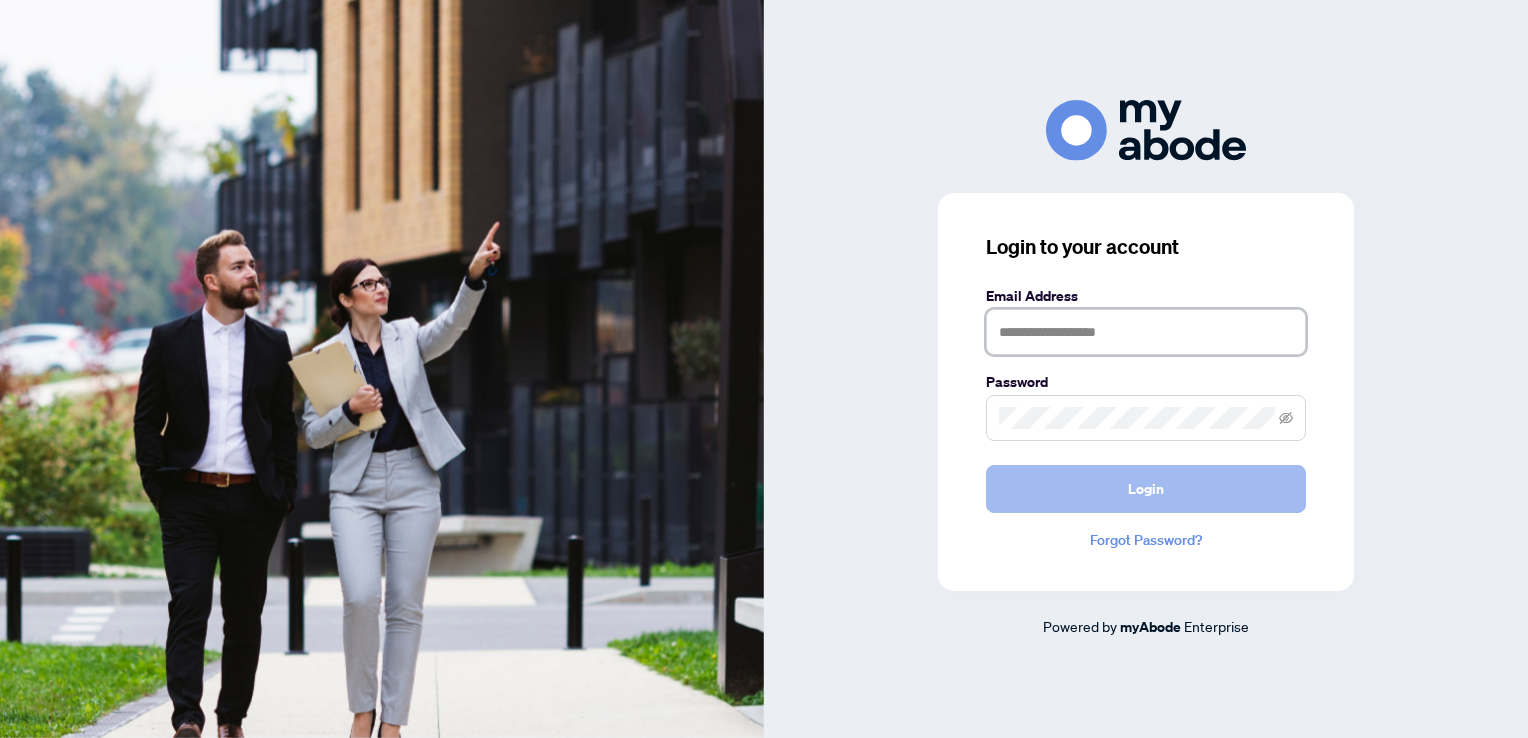 type on "**********" 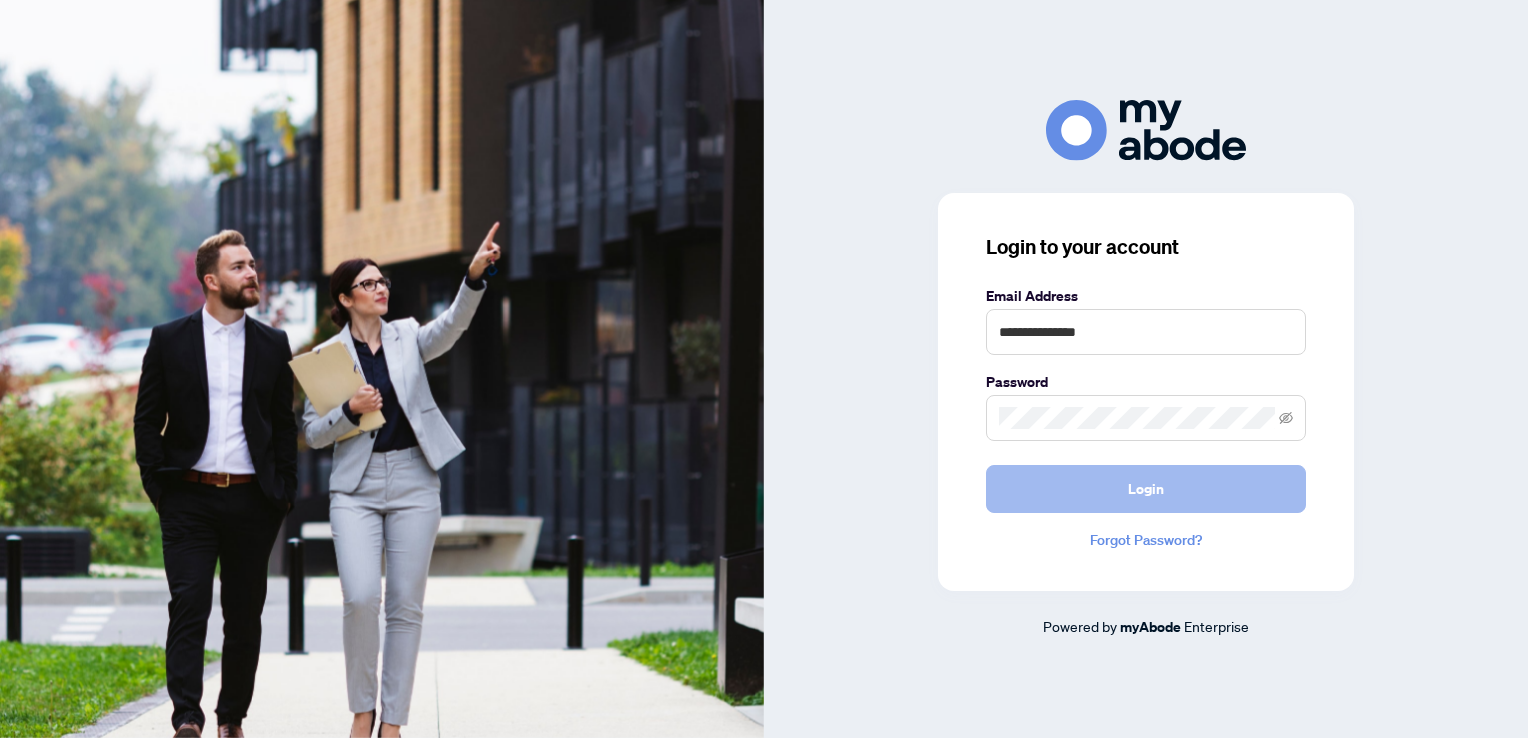 click on "Login" at bounding box center (1146, 489) 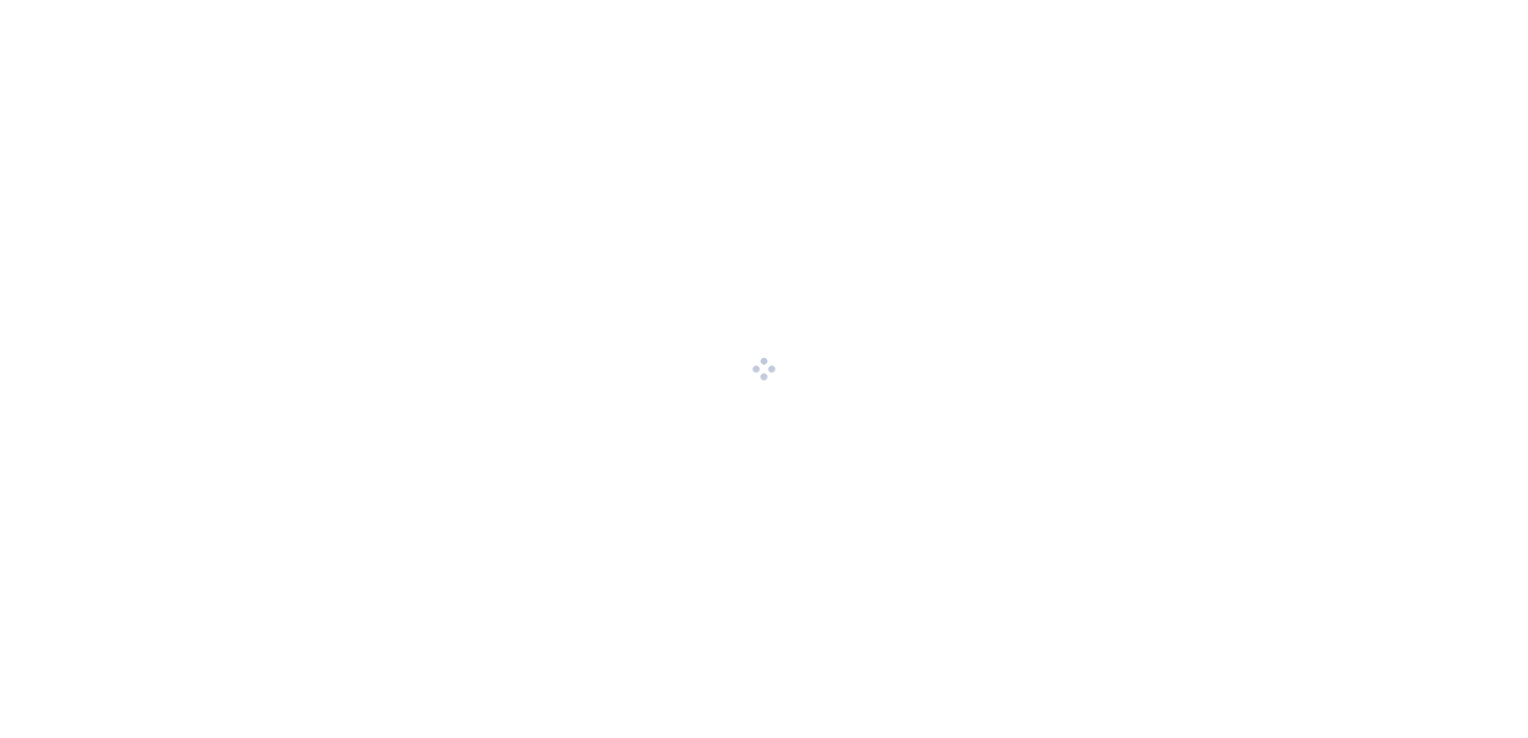 scroll, scrollTop: 0, scrollLeft: 0, axis: both 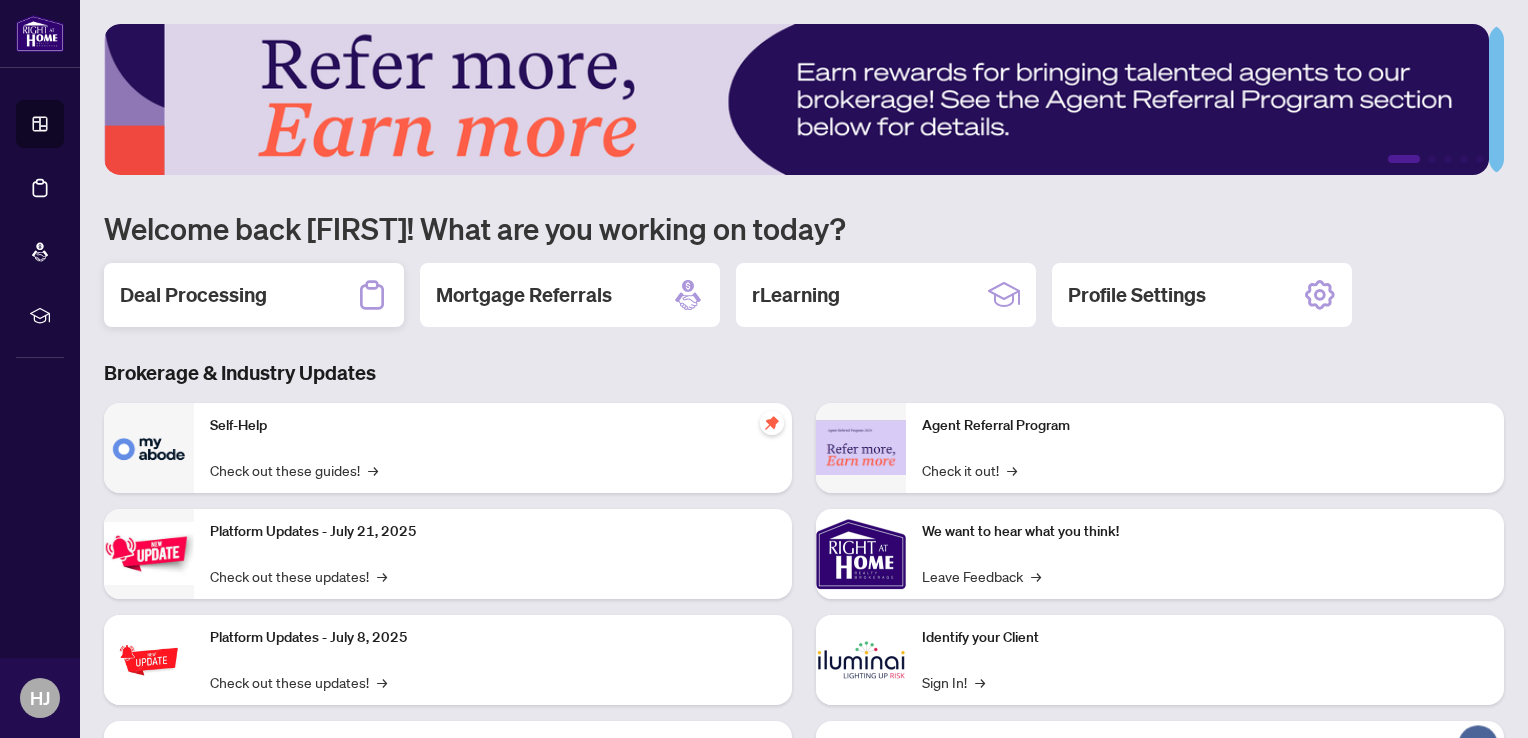 click on "Deal Processing" at bounding box center (193, 295) 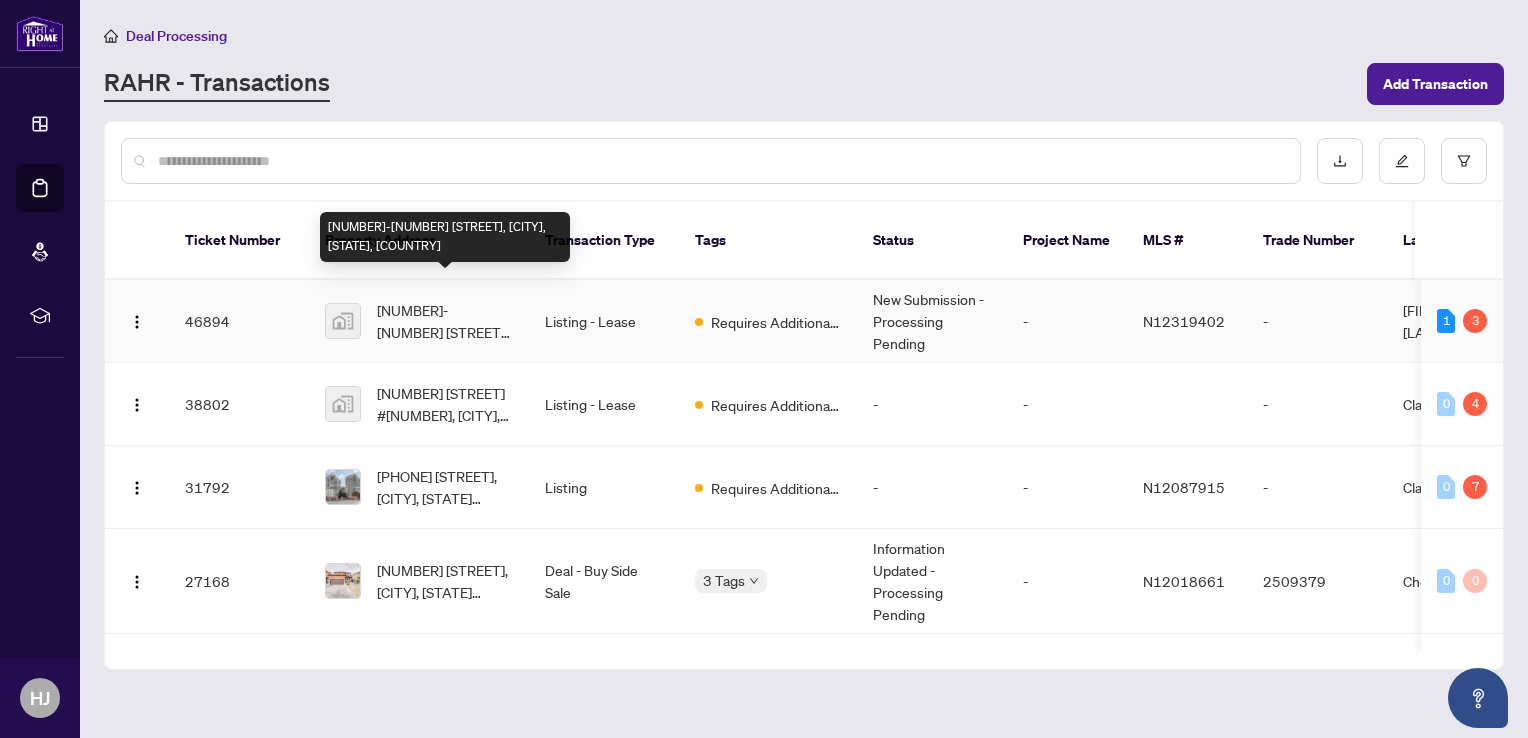click on "[NUMBER]-[NUMBER] [STREET], [CITY], [STATE], [COUNTRY]" at bounding box center [445, 321] 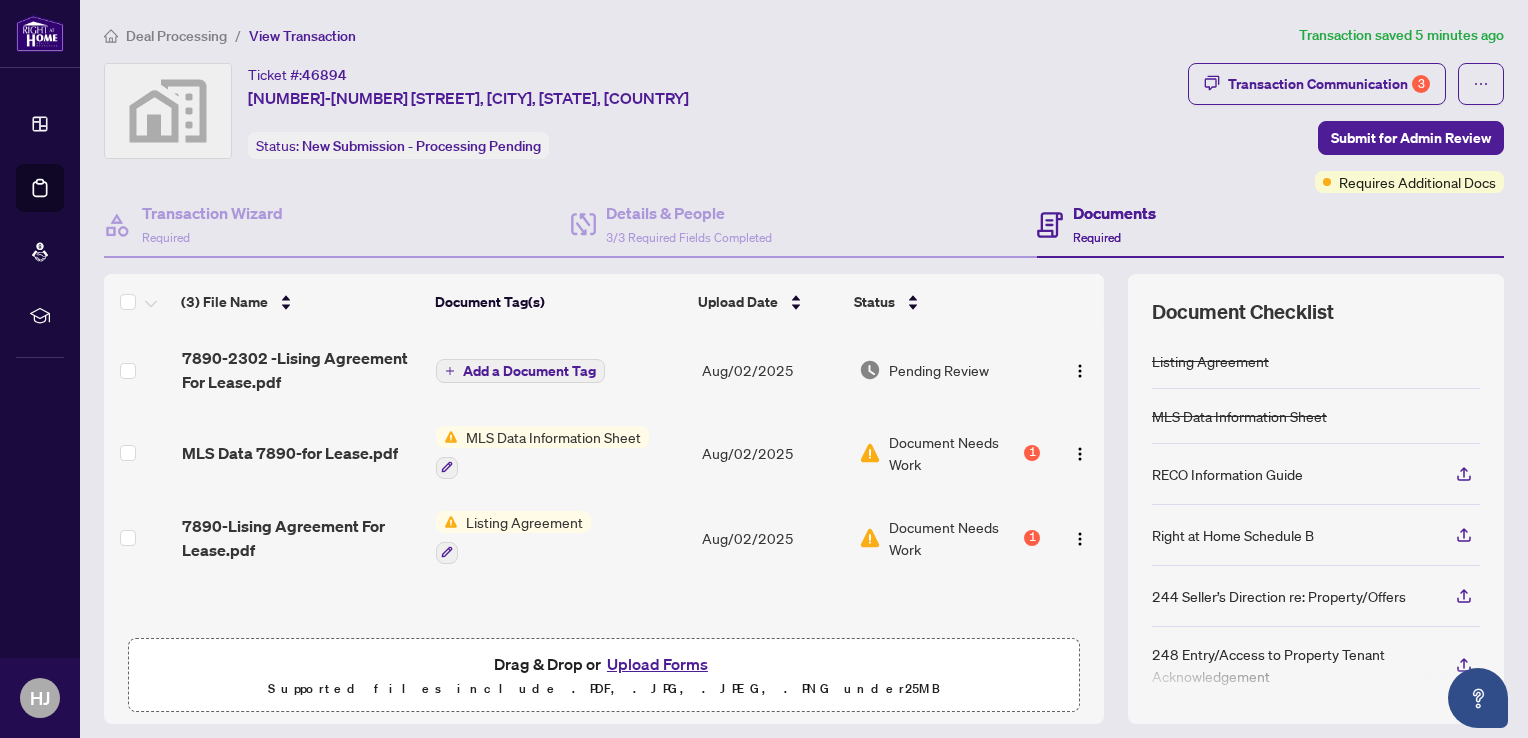 scroll, scrollTop: 0, scrollLeft: 0, axis: both 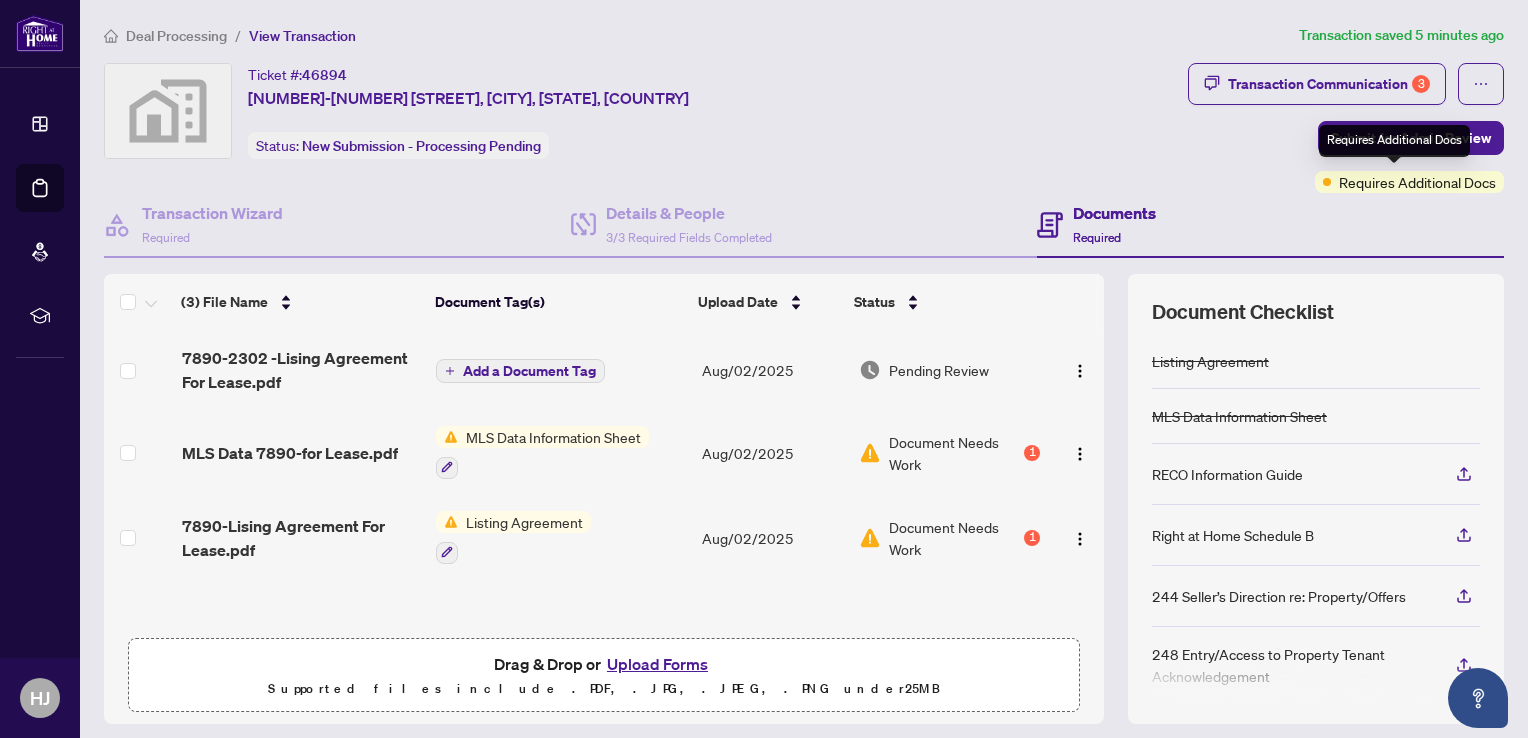 click on "Requires Additional Docs" at bounding box center [1394, 141] 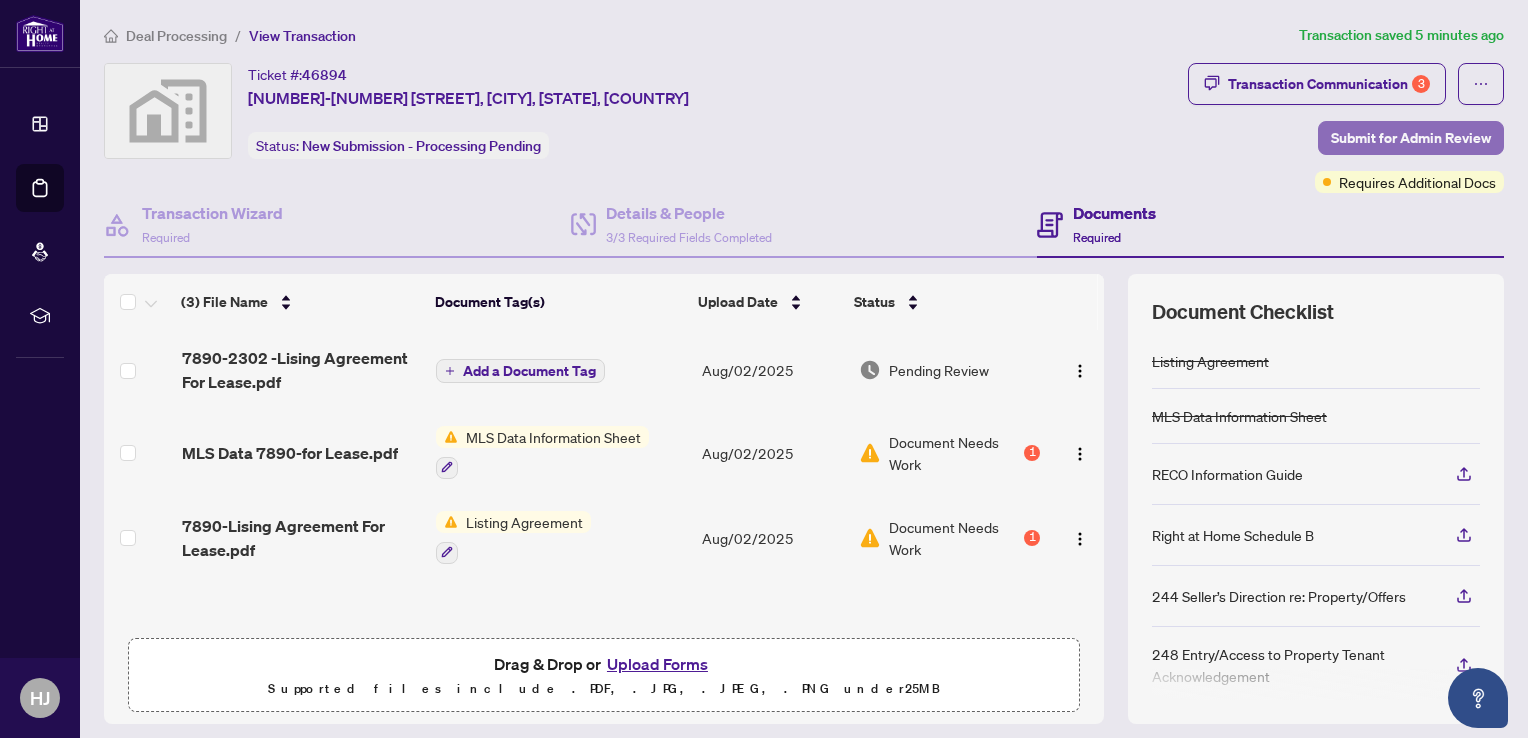 click on "Submit for Admin Review" at bounding box center [1411, 138] 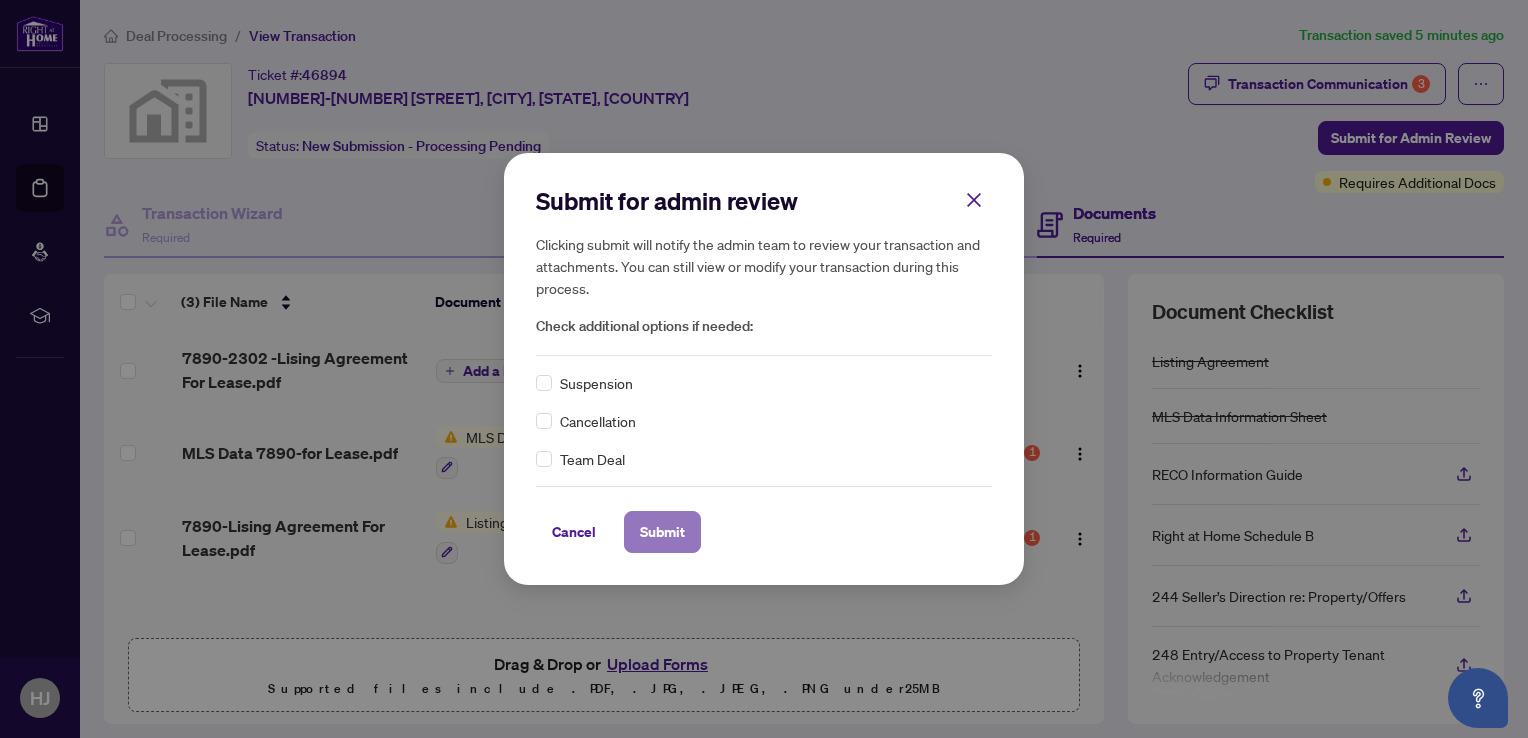 click on "Submit" at bounding box center (662, 532) 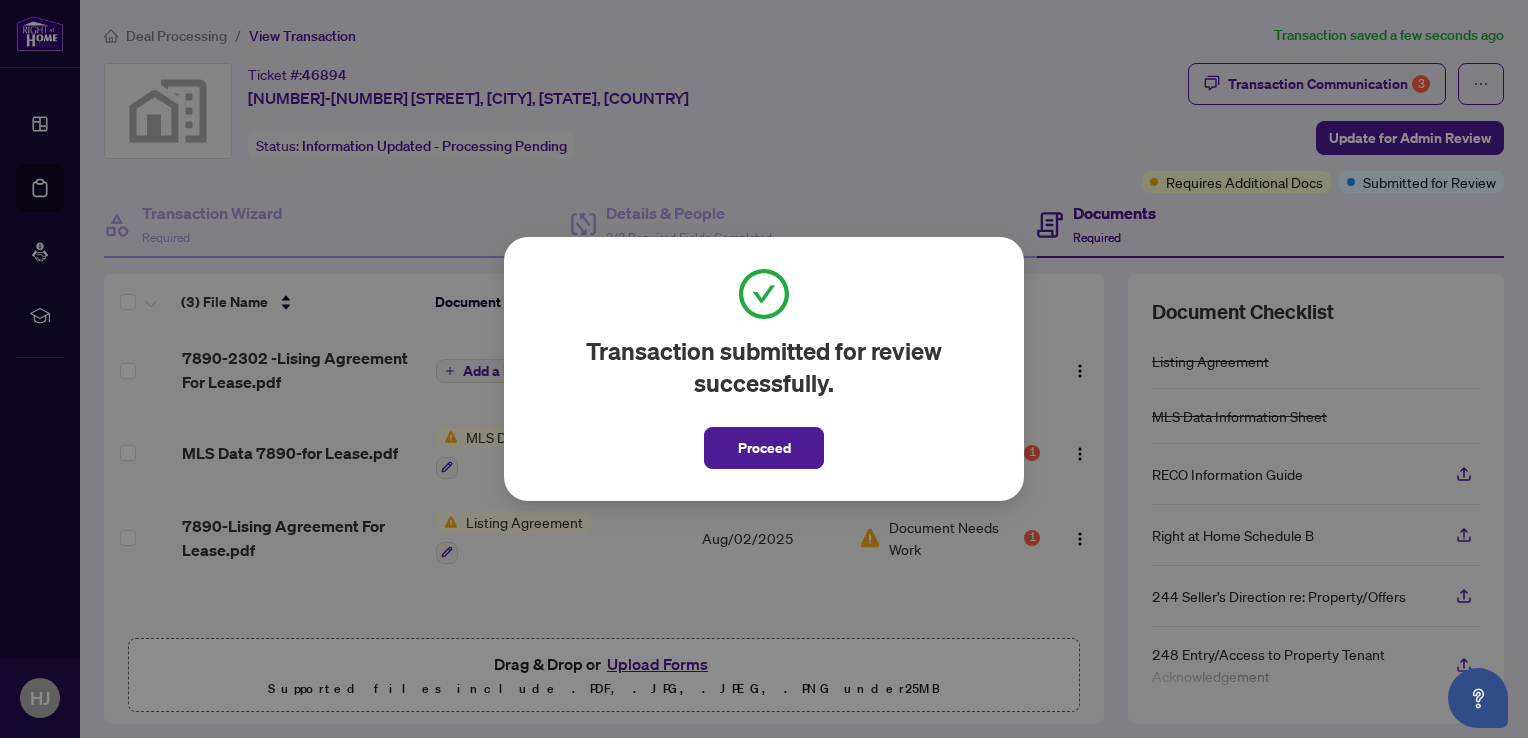 click on "Transaction submitted for review successfully. Proceed Cancel OK" at bounding box center (764, 369) 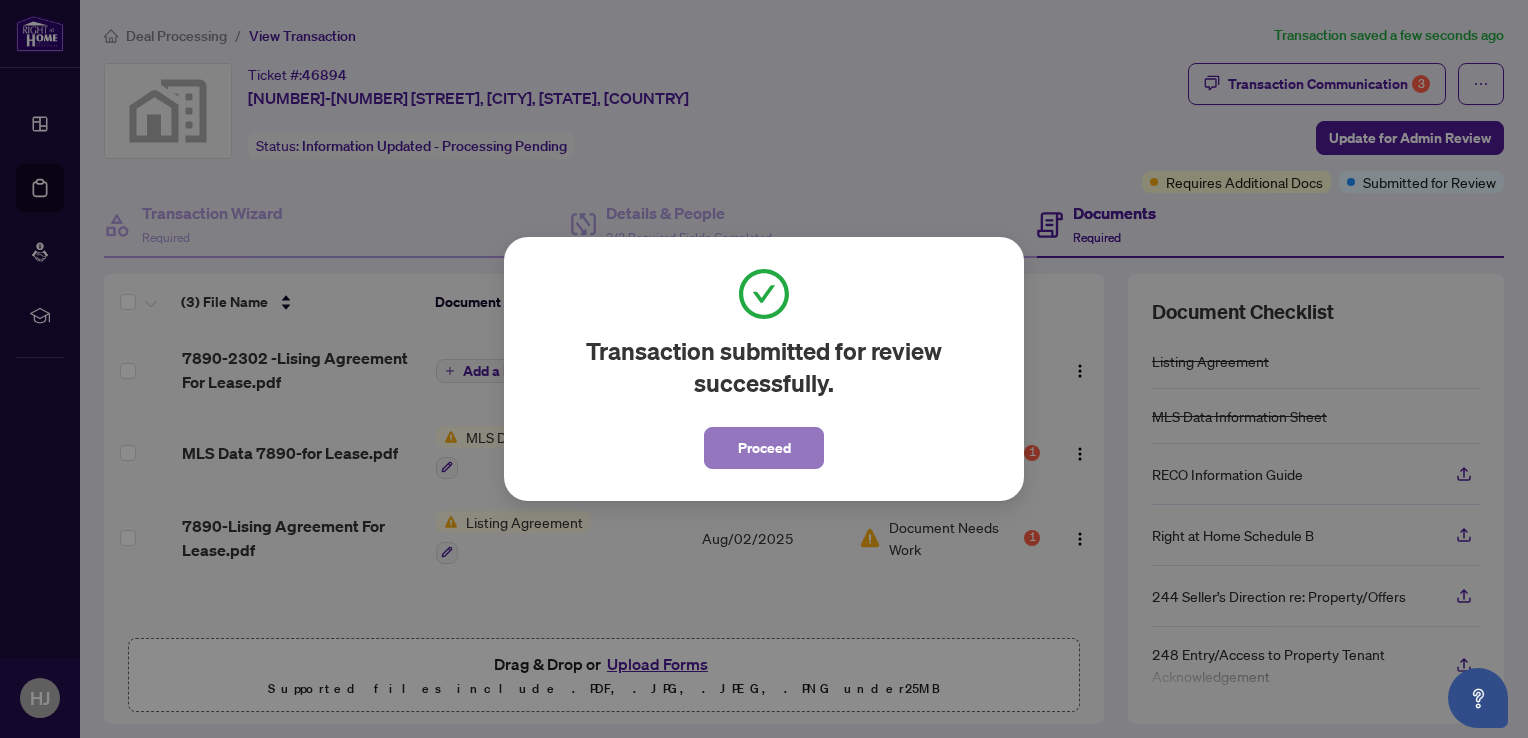click on "Proceed" at bounding box center [764, 448] 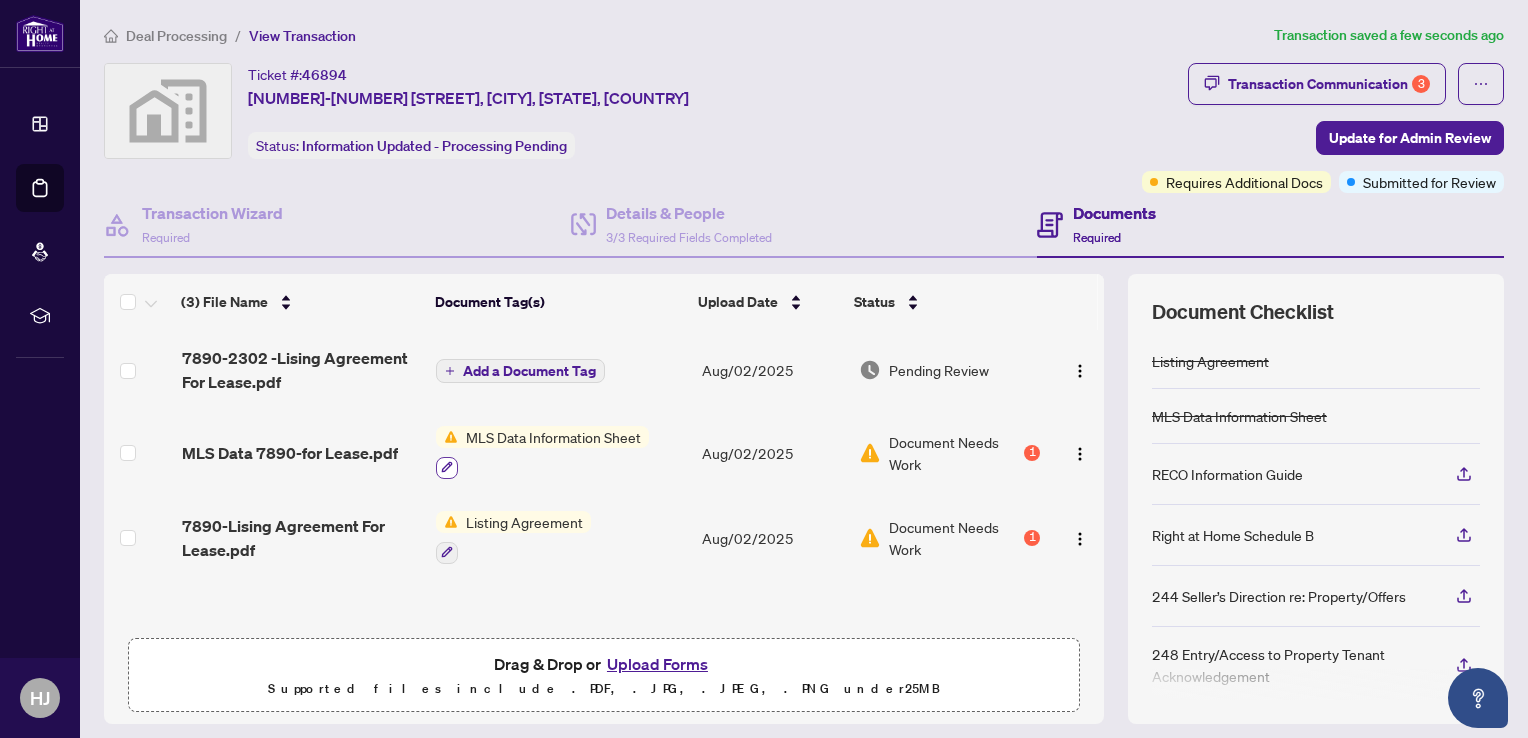 click 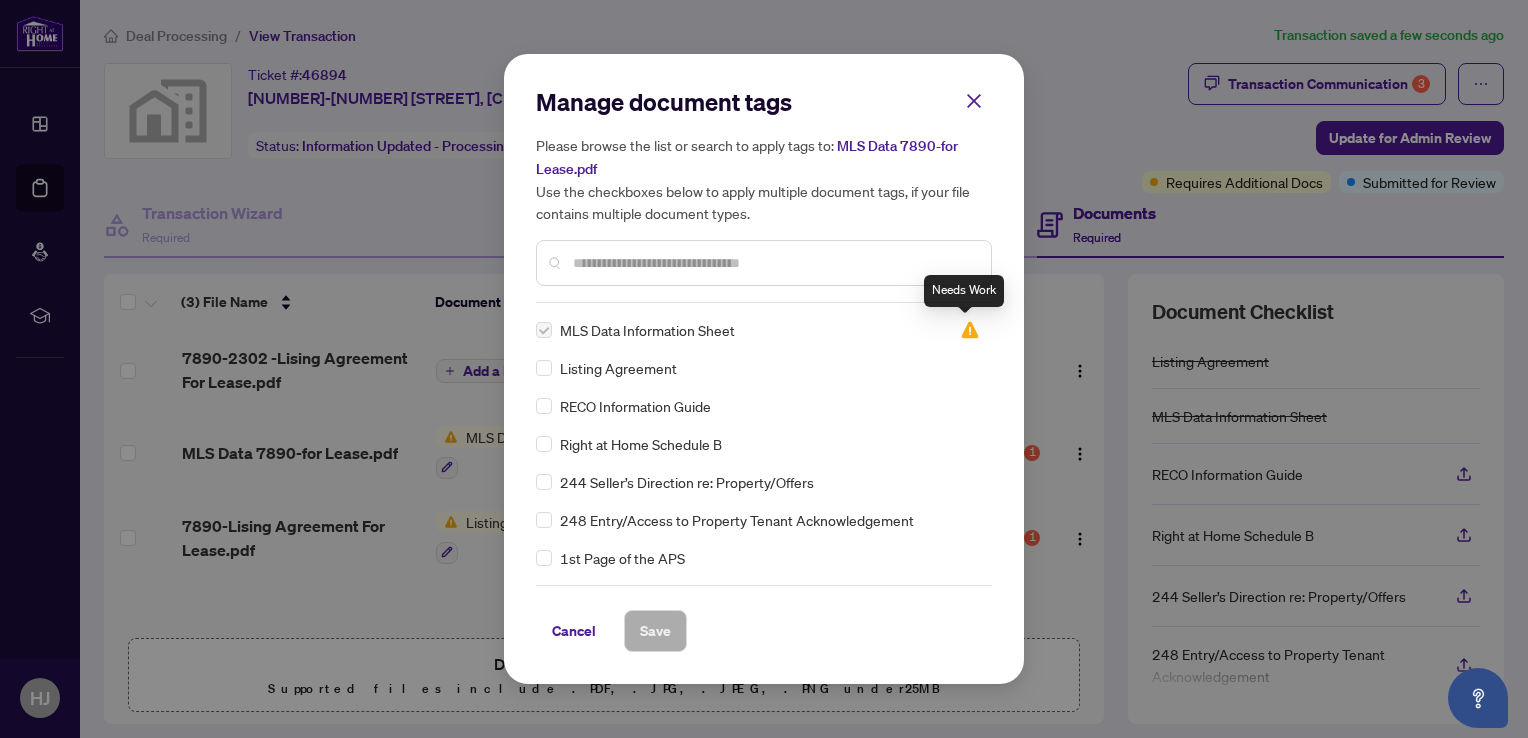 click at bounding box center (970, 330) 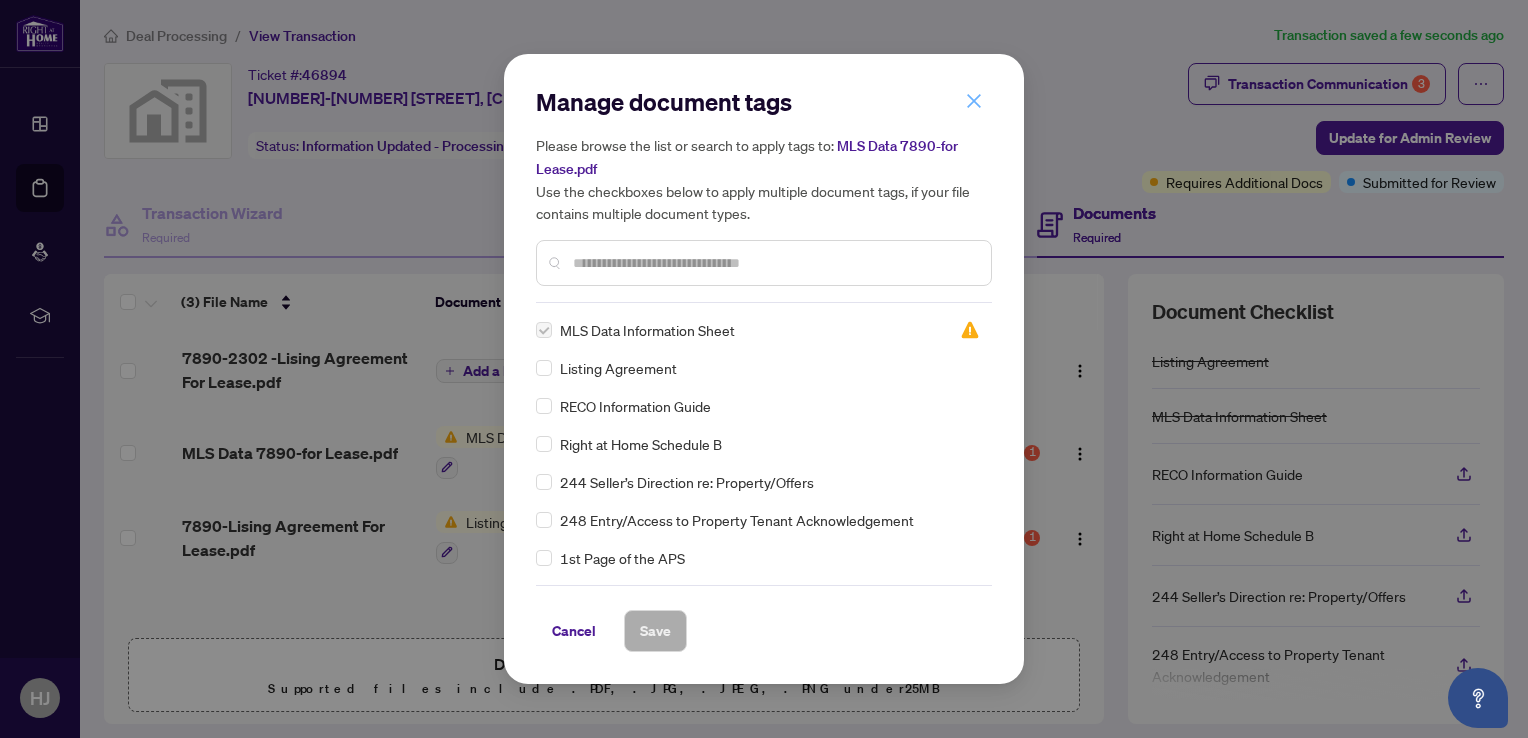 click 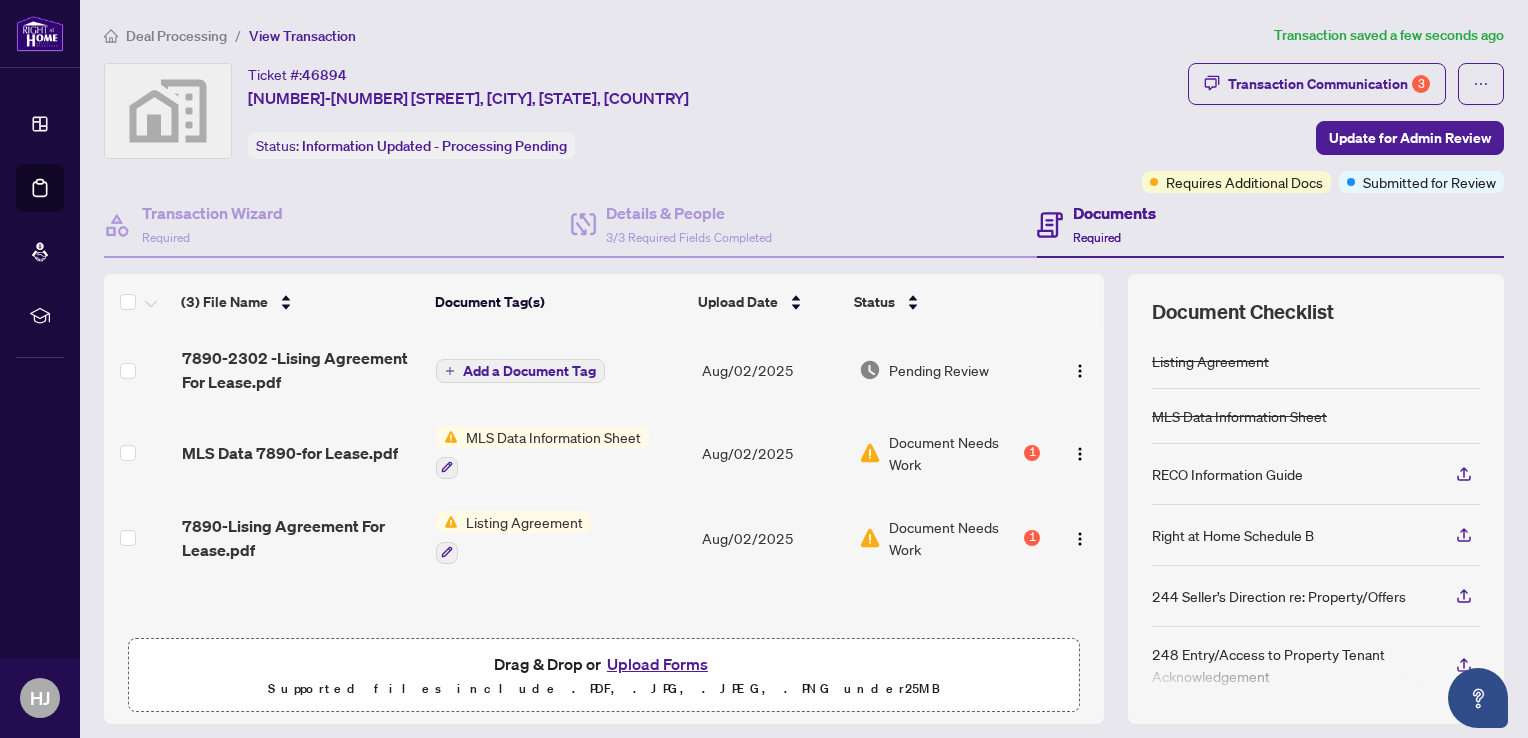 click on "Document Needs Work" at bounding box center [954, 453] 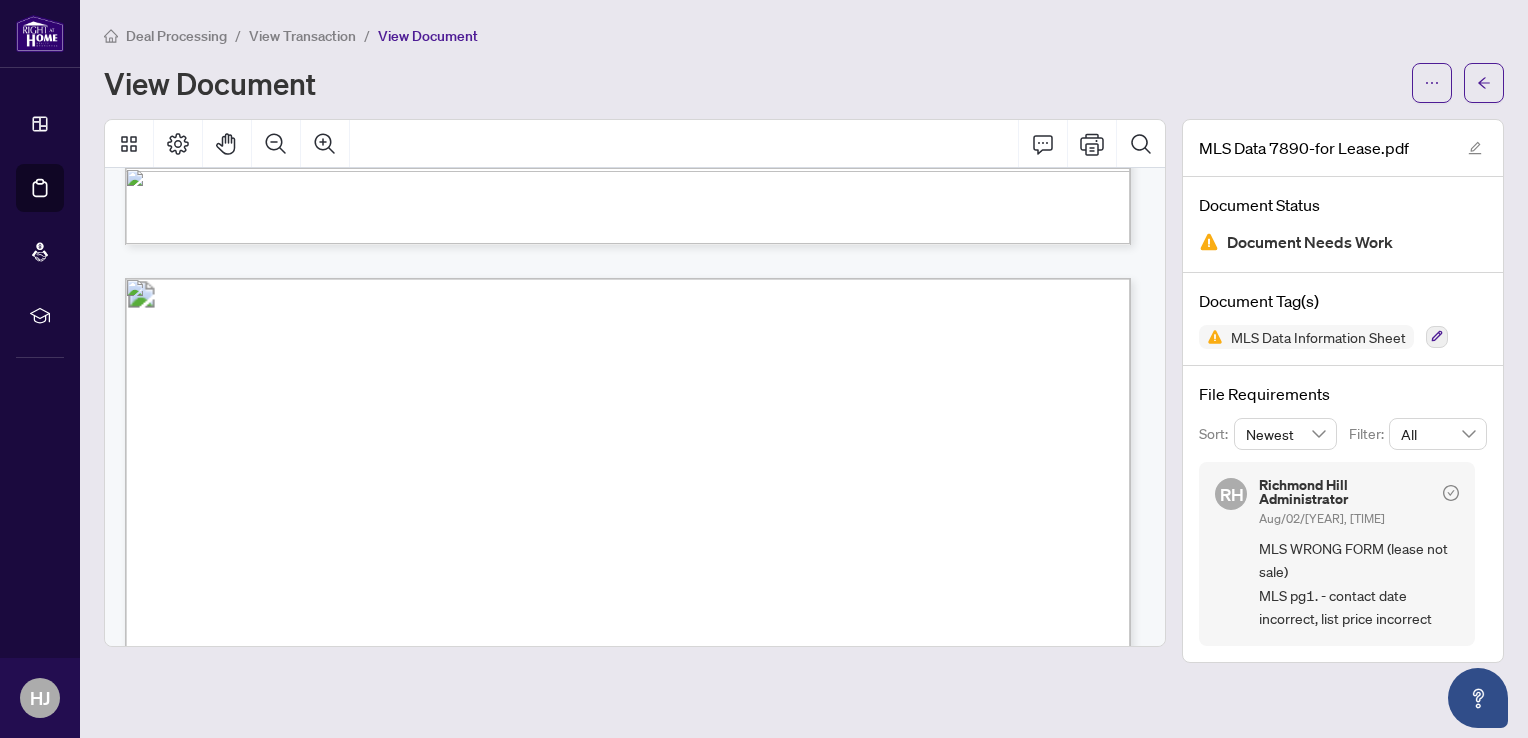 scroll, scrollTop: 5316, scrollLeft: 0, axis: vertical 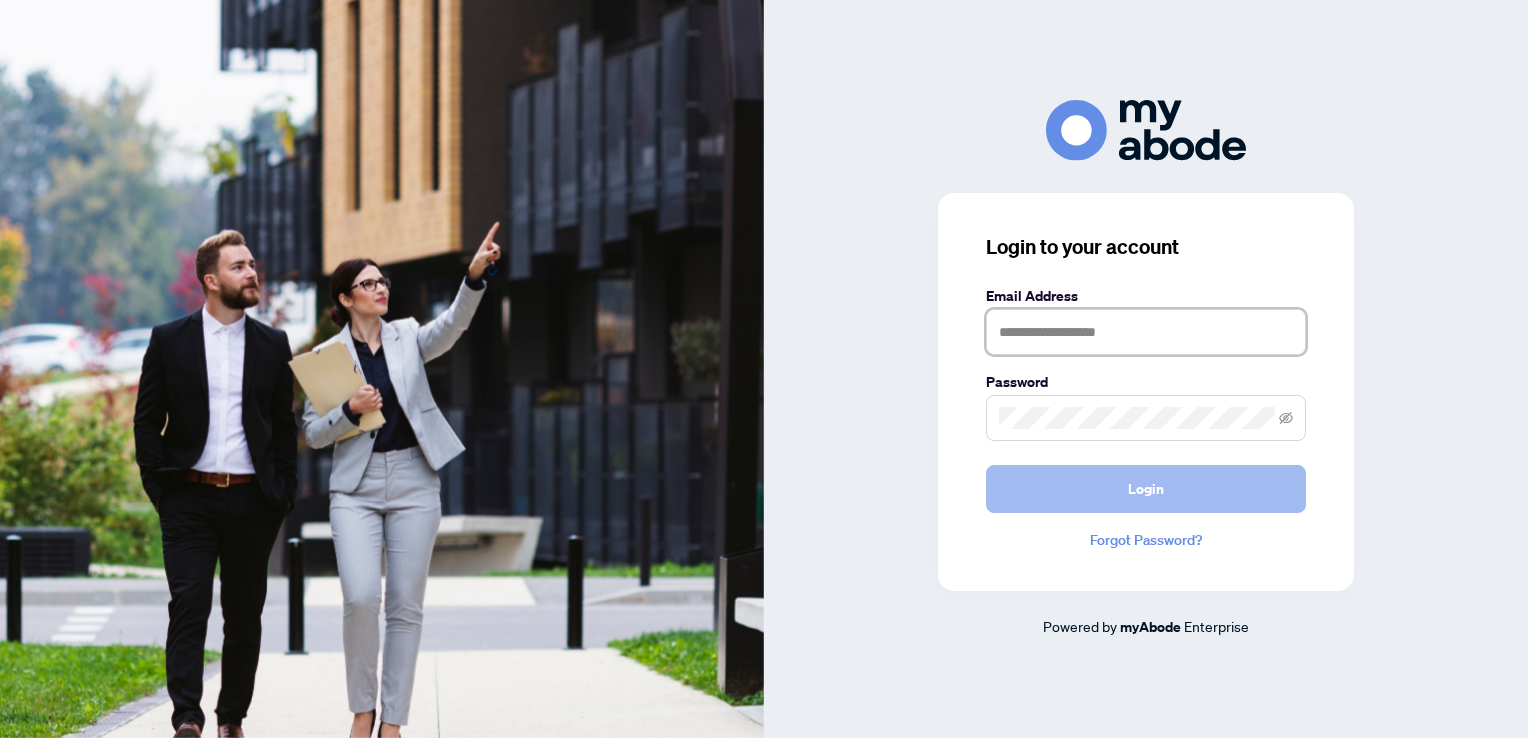 type on "**********" 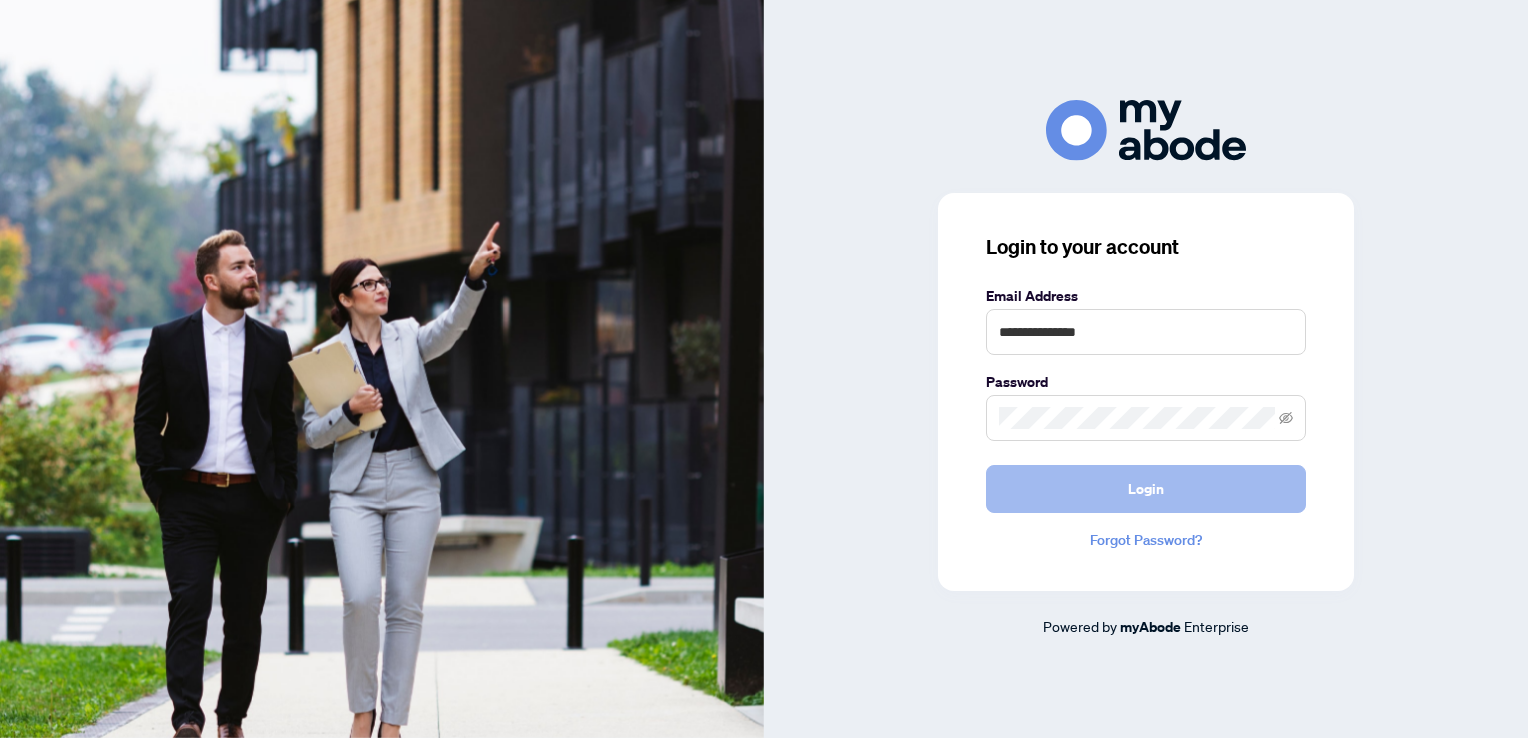 click on "Login" at bounding box center (1146, 489) 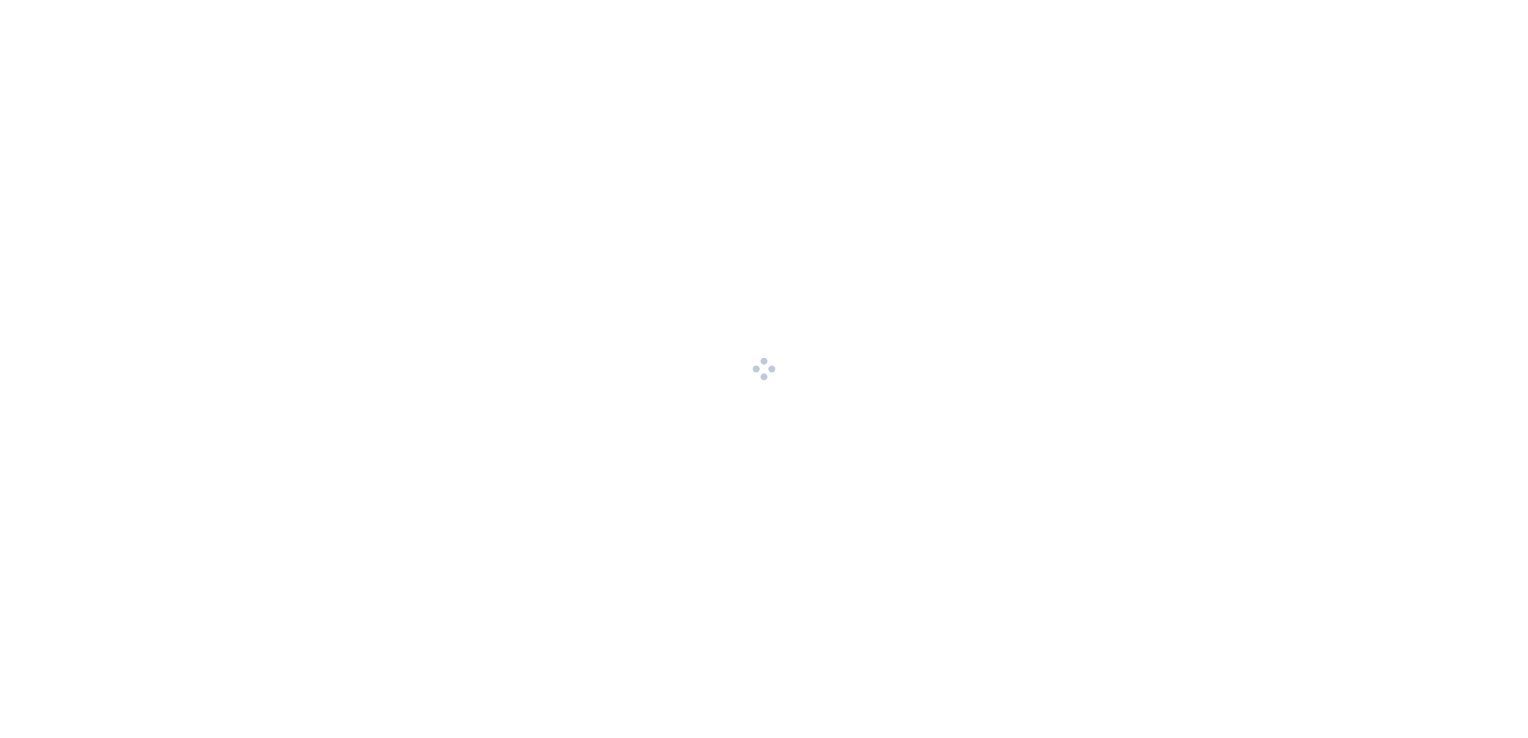 scroll, scrollTop: 0, scrollLeft: 0, axis: both 